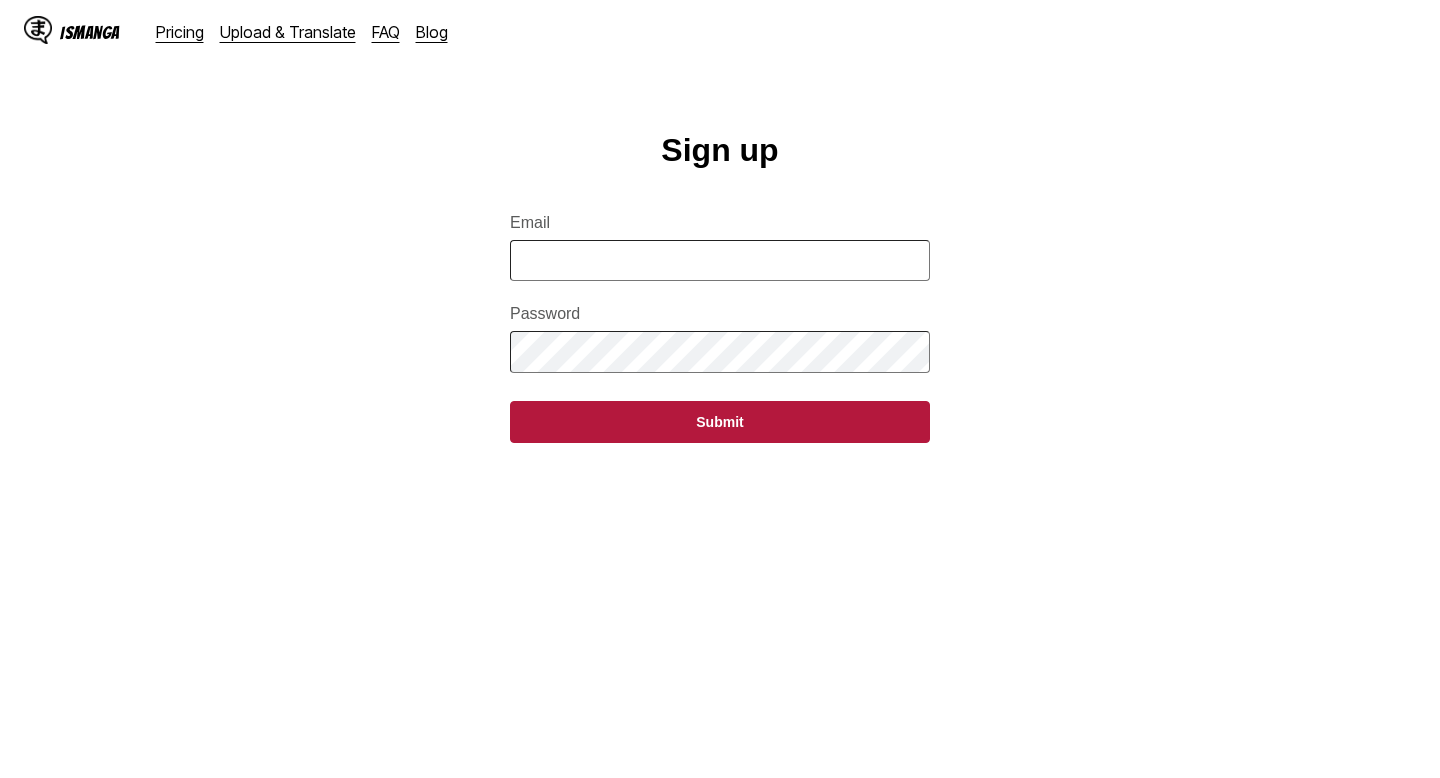 scroll, scrollTop: 0, scrollLeft: 0, axis: both 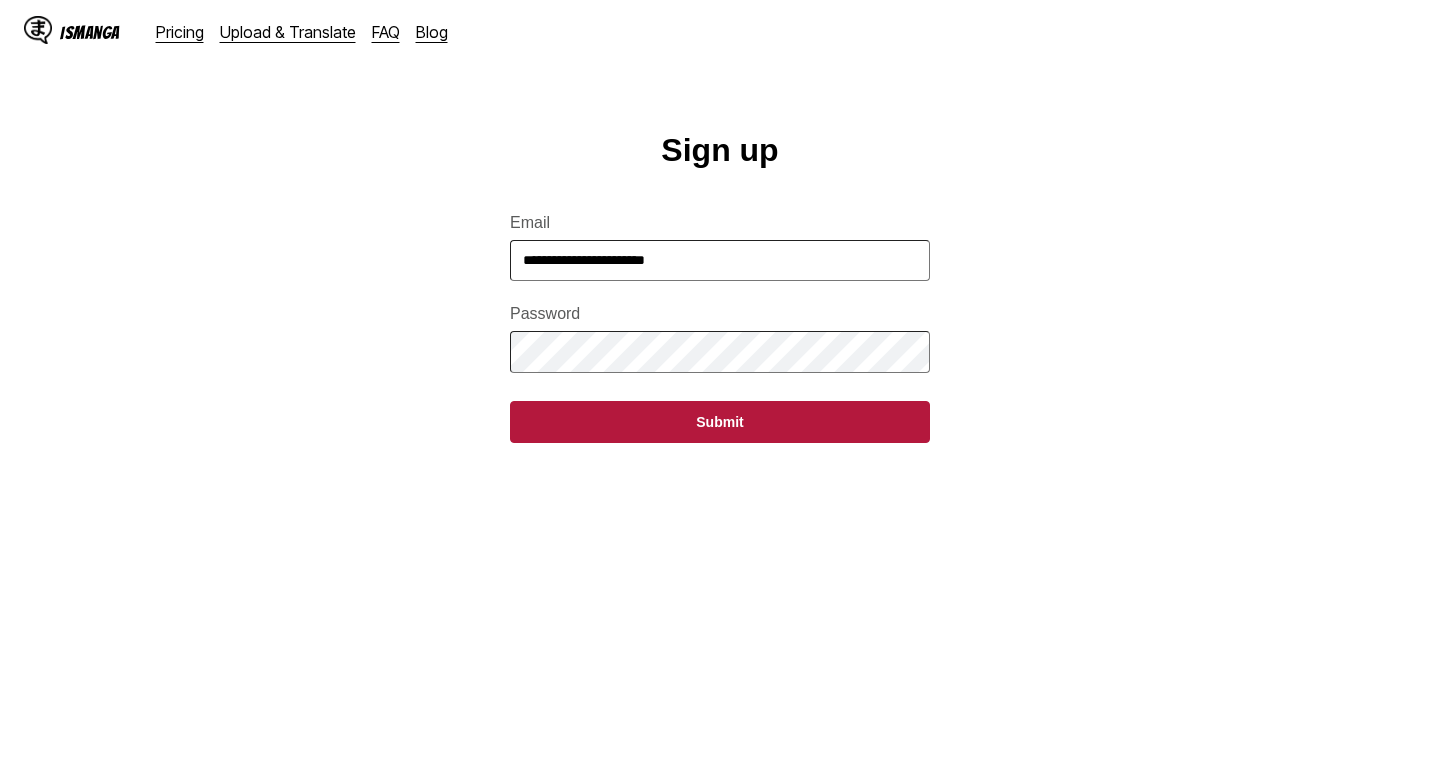 type on "**********" 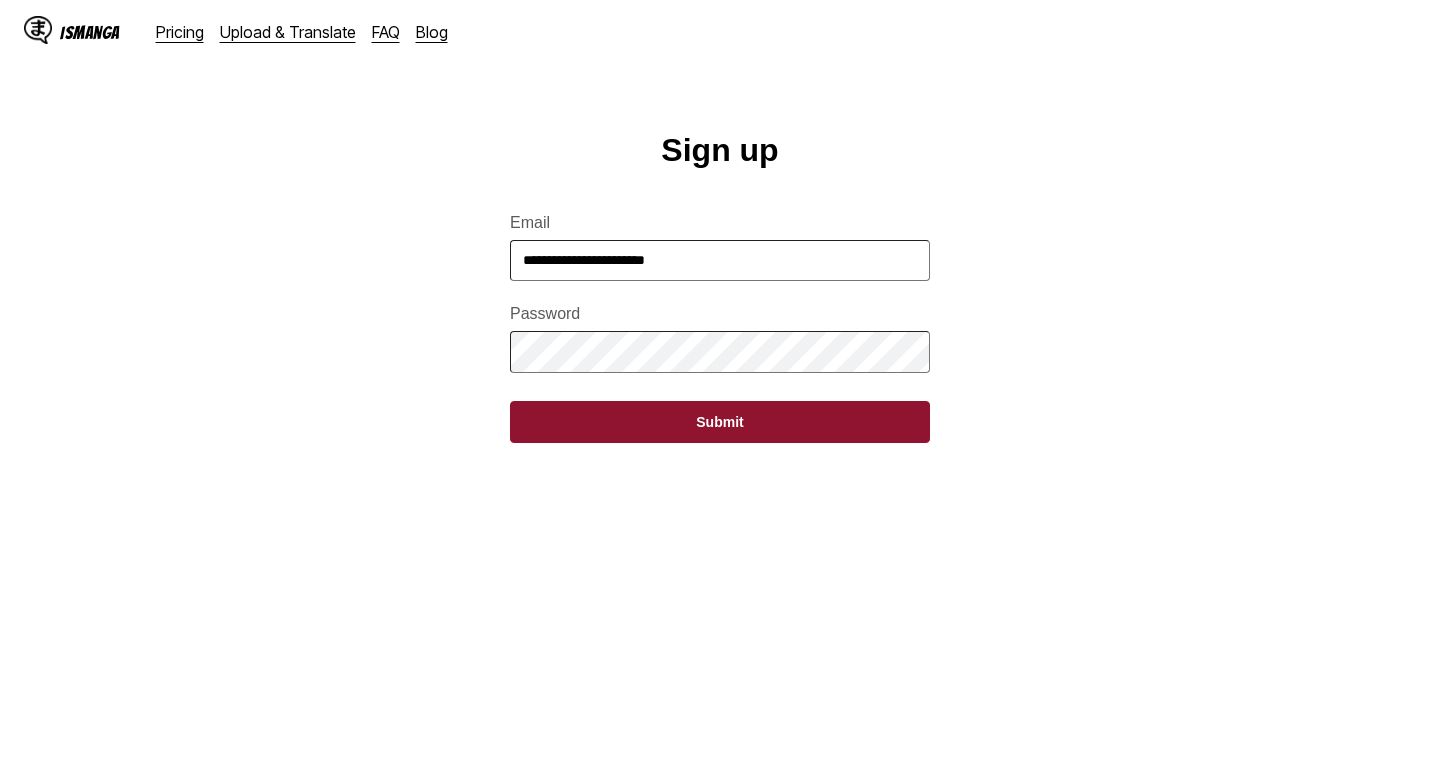 click on "Submit" at bounding box center (720, 422) 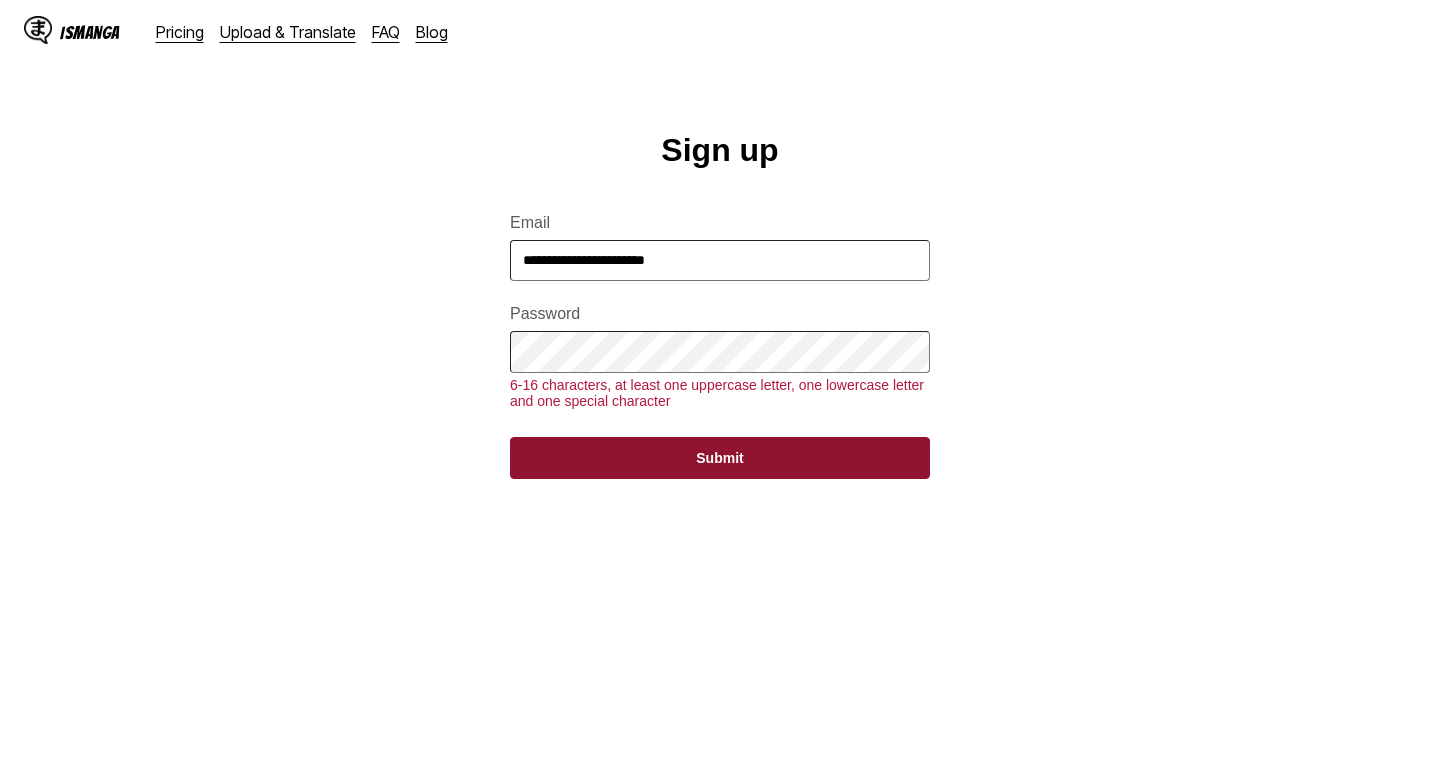 click on "Submit" at bounding box center (720, 458) 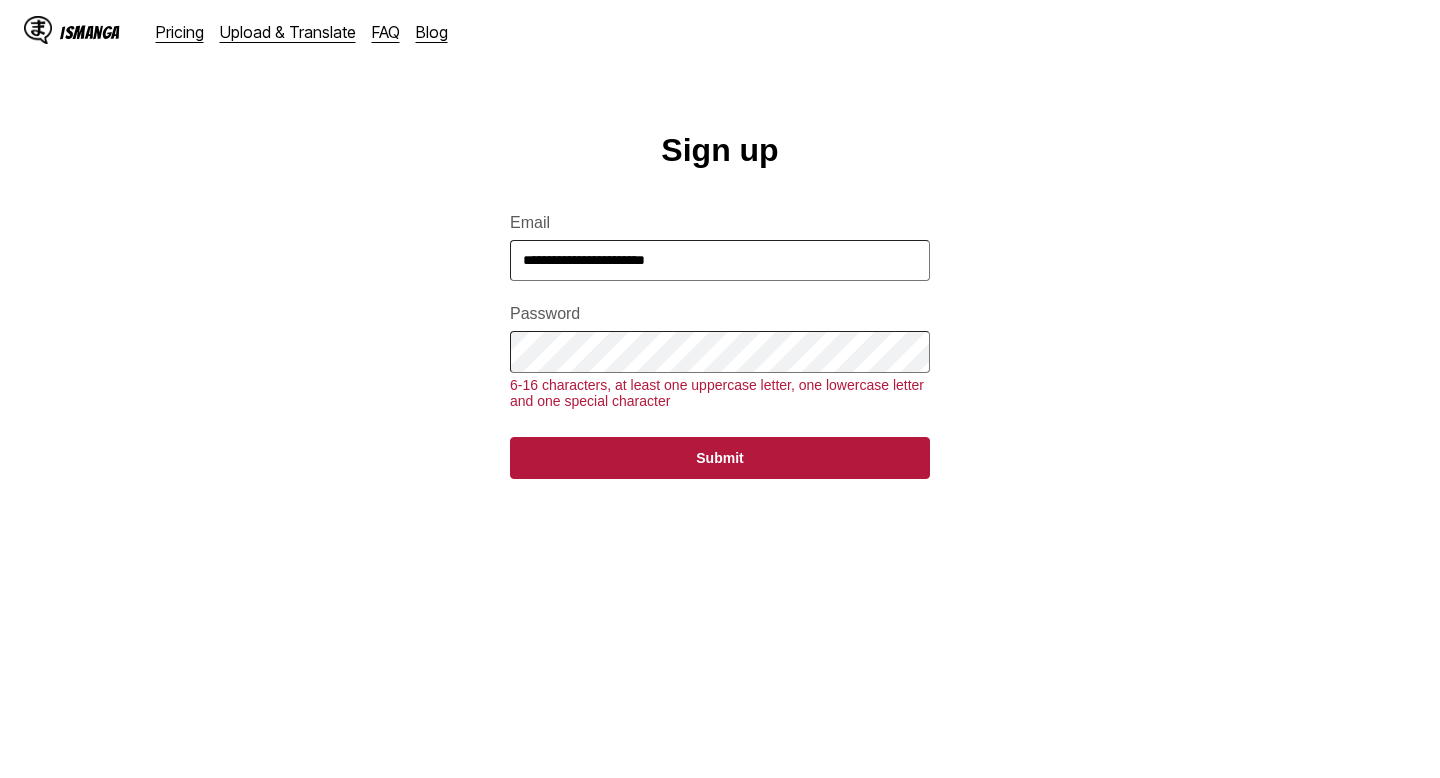 click on "**********" at bounding box center (720, 482) 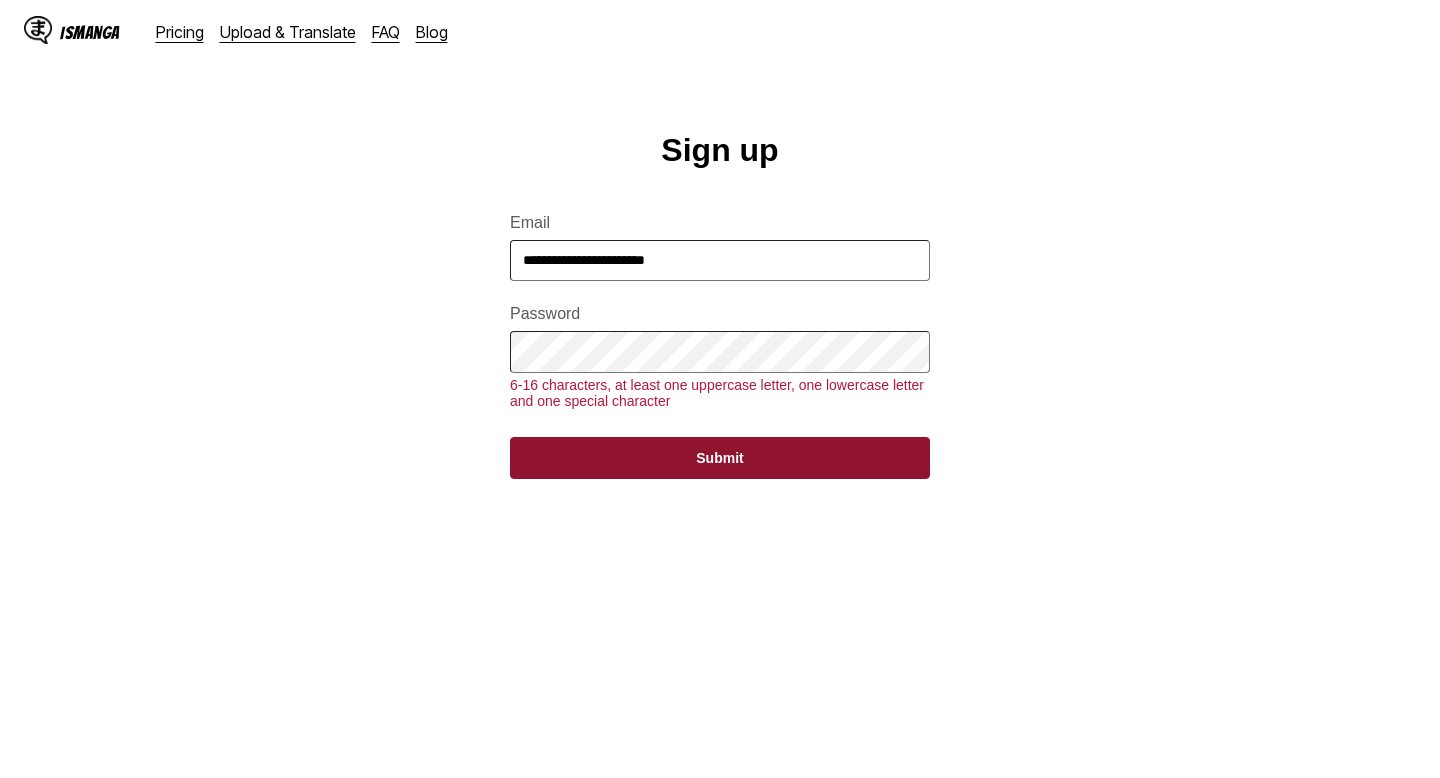 click on "Submit" at bounding box center [720, 458] 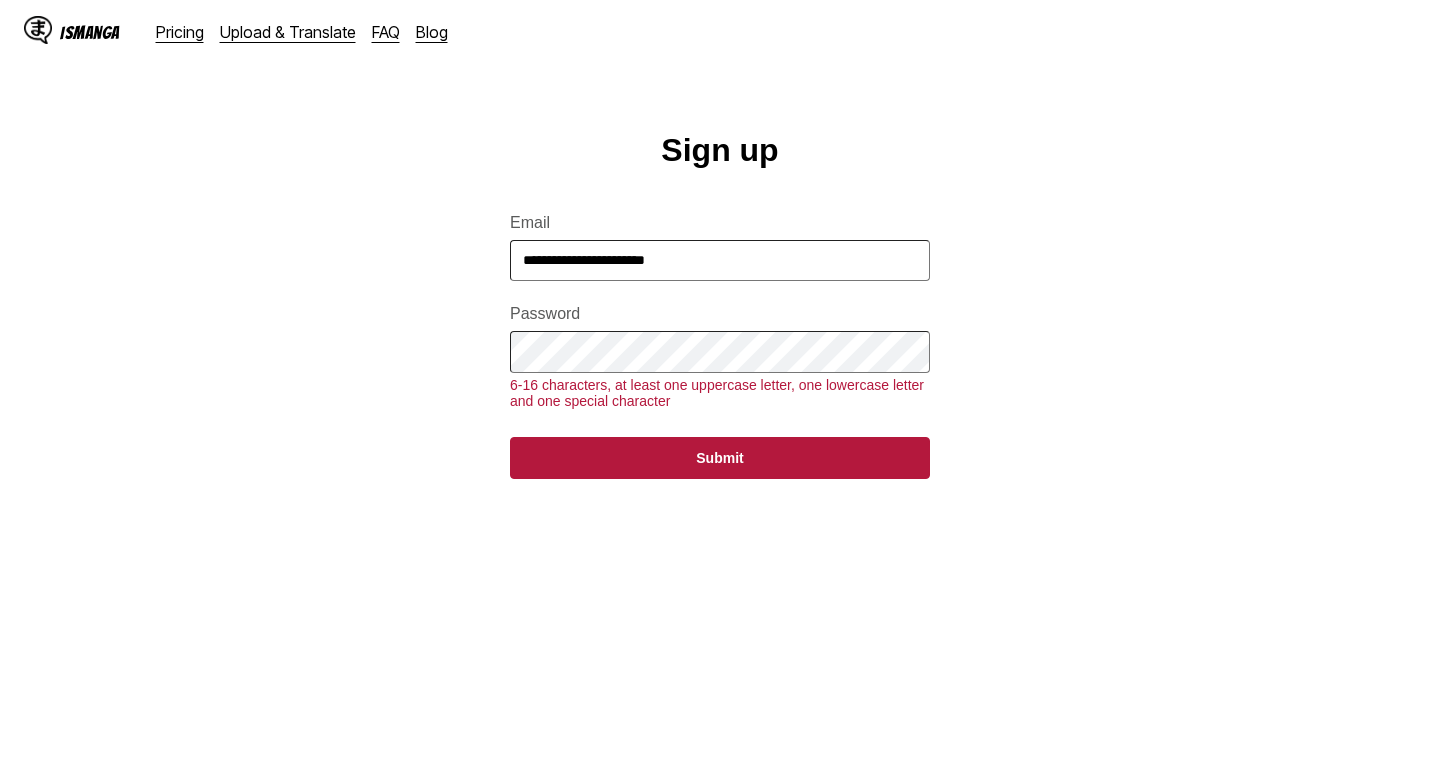 click on "**********" at bounding box center [720, 334] 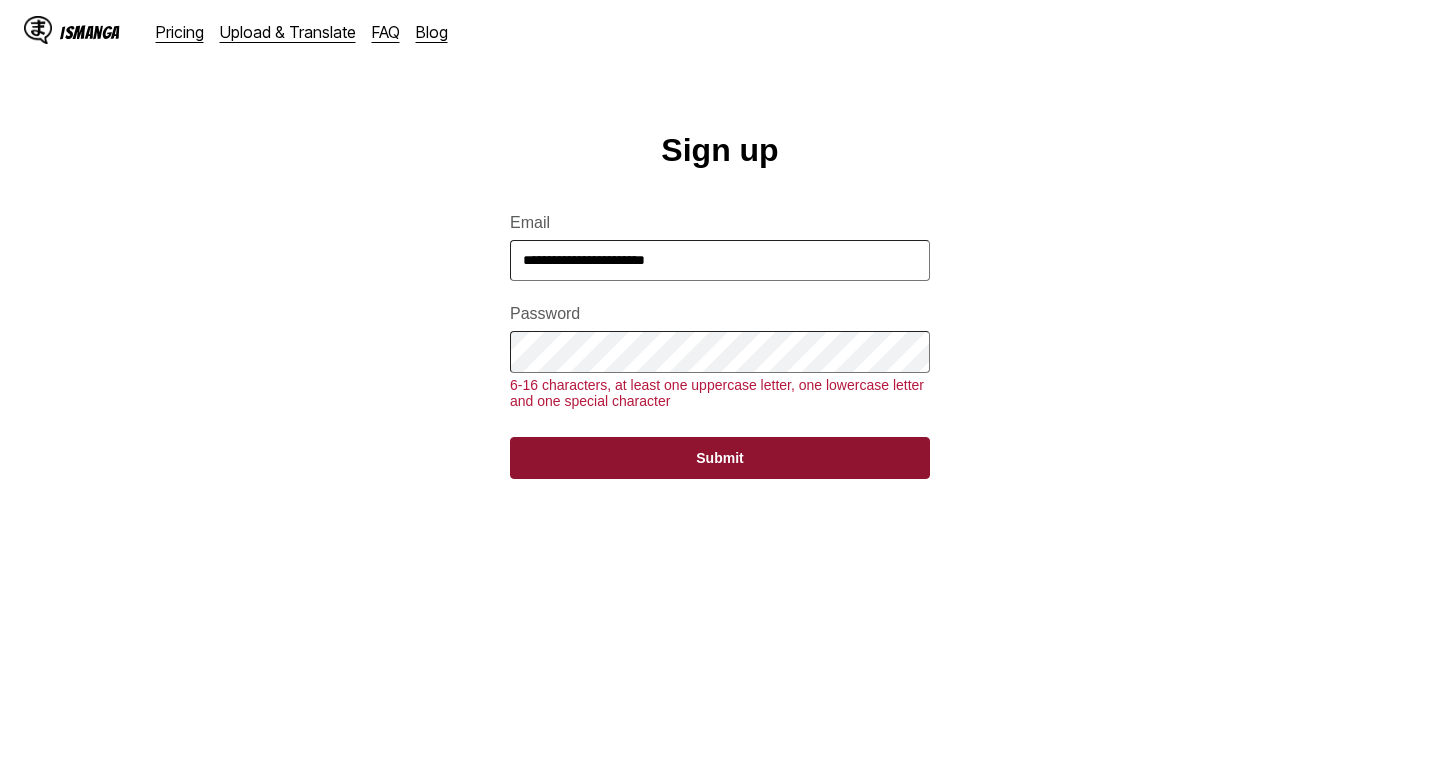 click on "Submit" at bounding box center [720, 458] 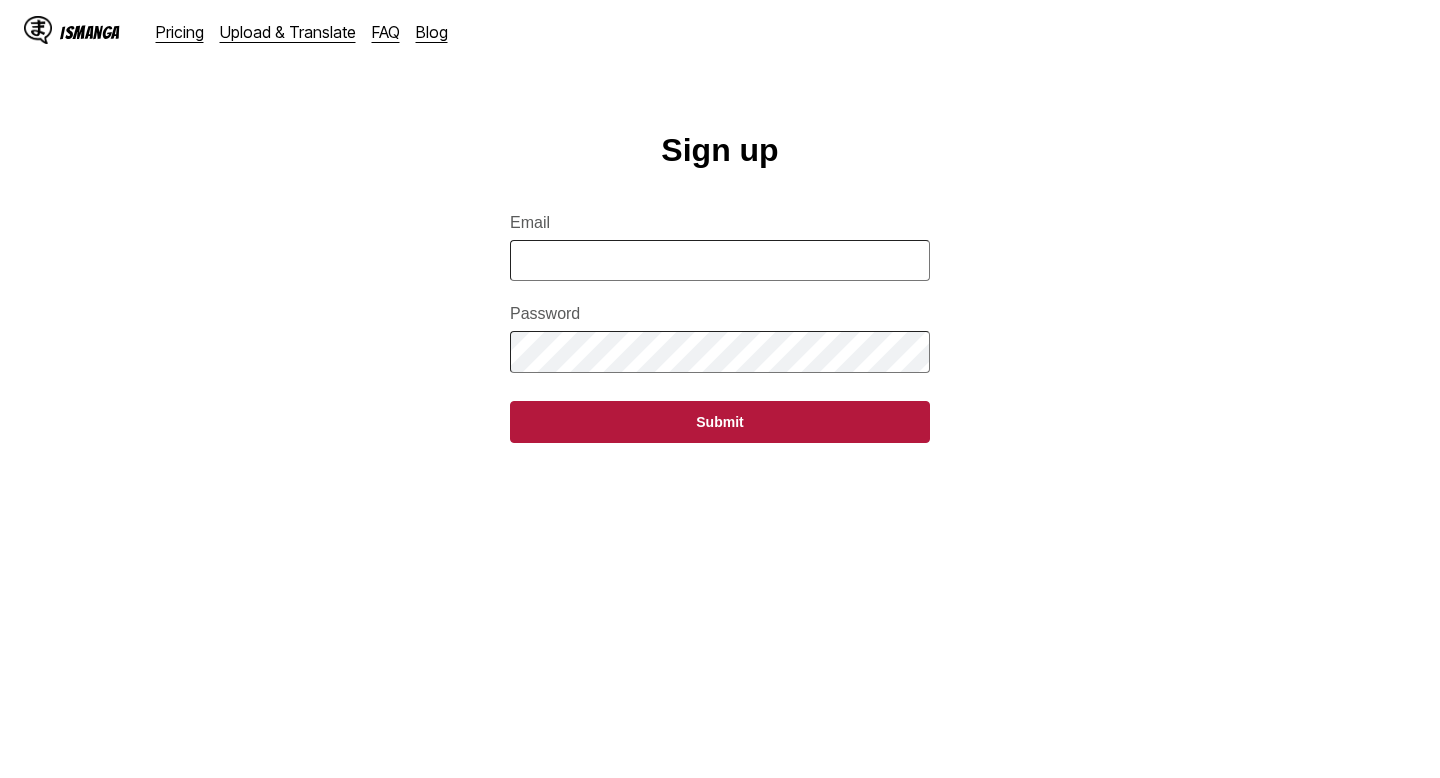 scroll, scrollTop: 0, scrollLeft: 0, axis: both 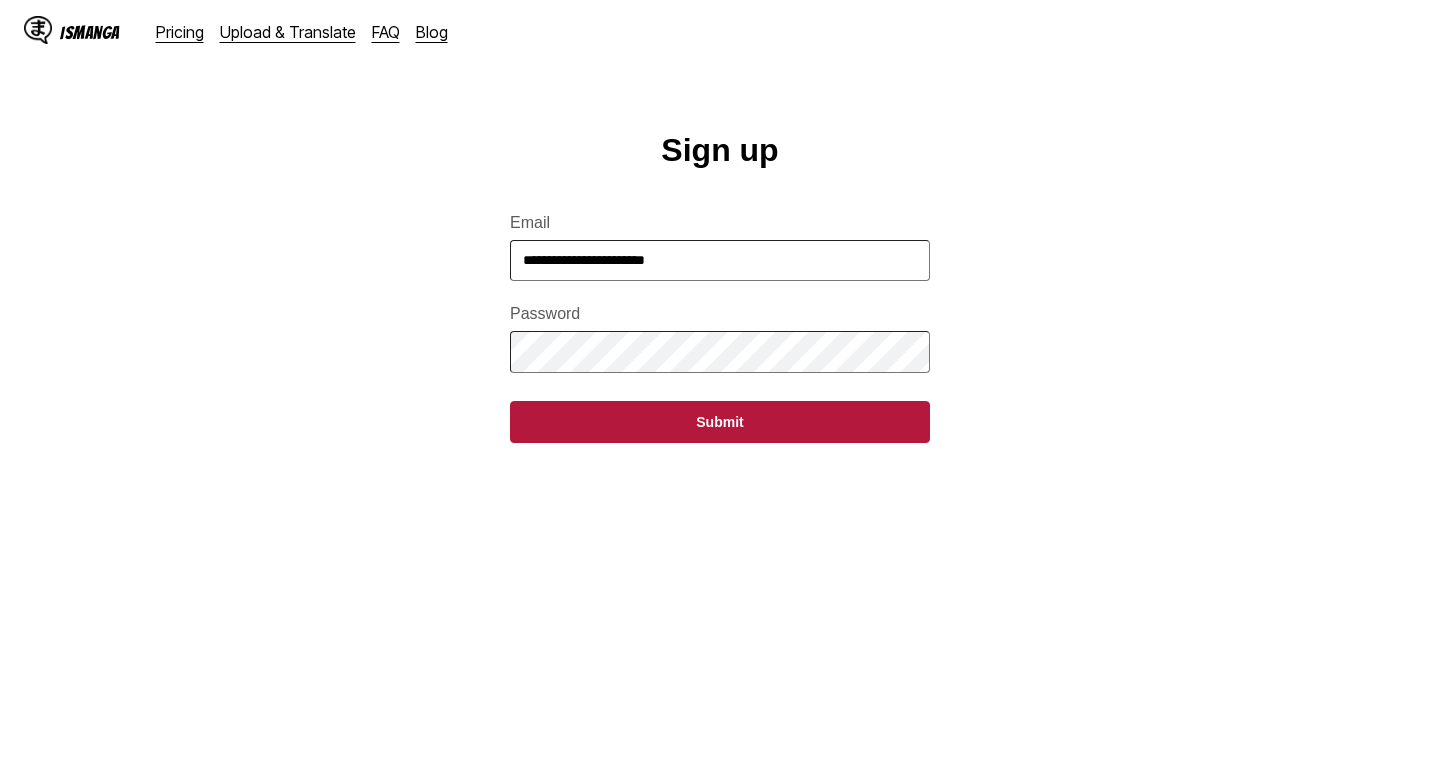 click on "**********" at bounding box center [720, 482] 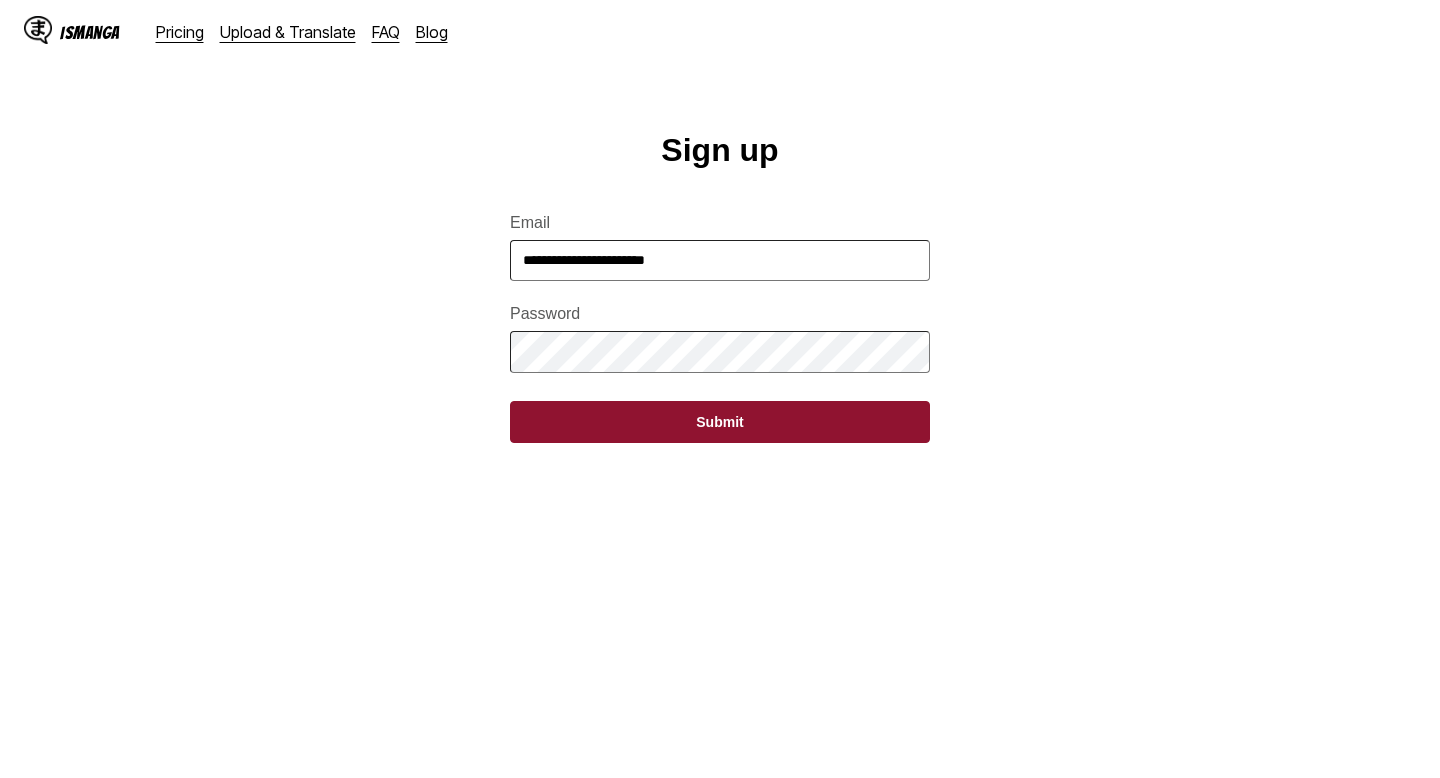 click on "Submit" at bounding box center [720, 422] 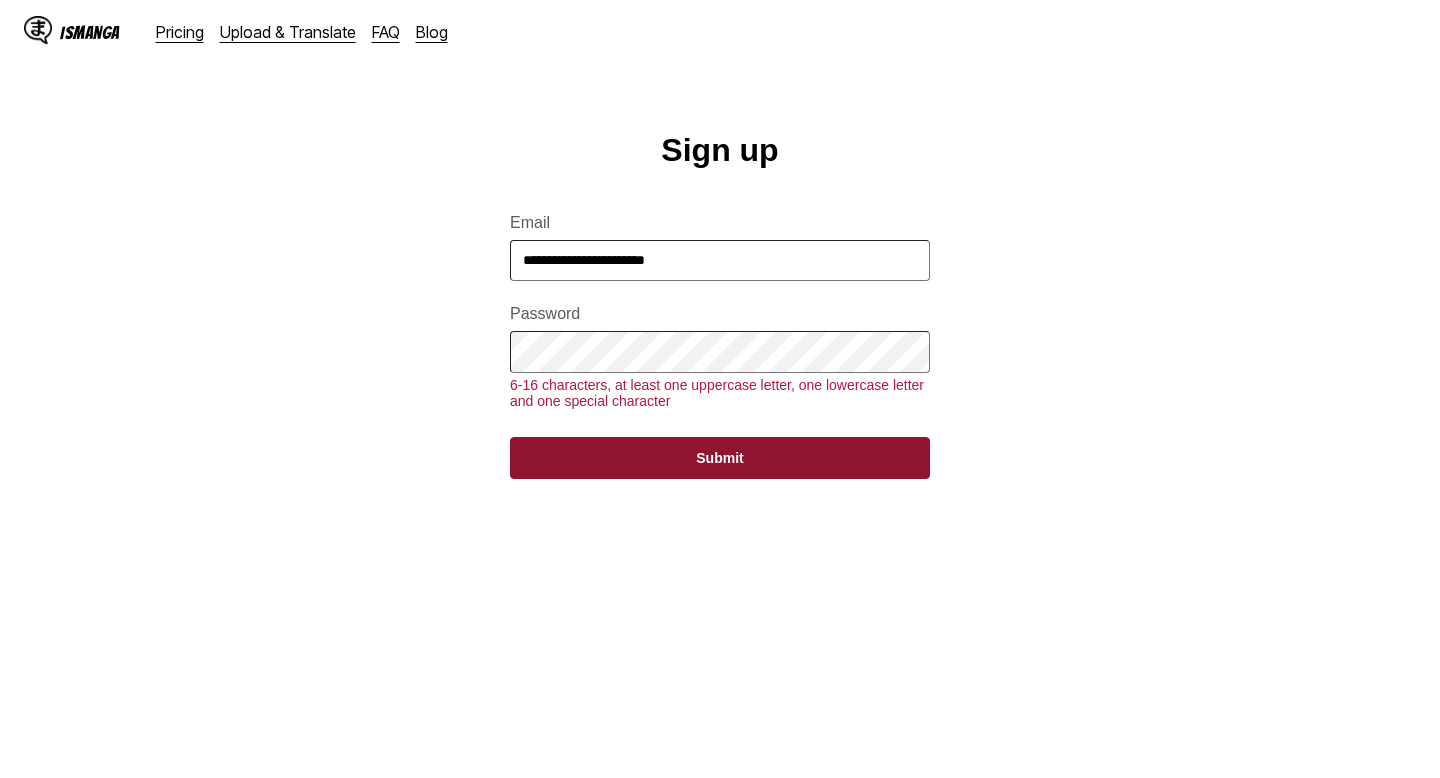 click on "Submit" at bounding box center (720, 458) 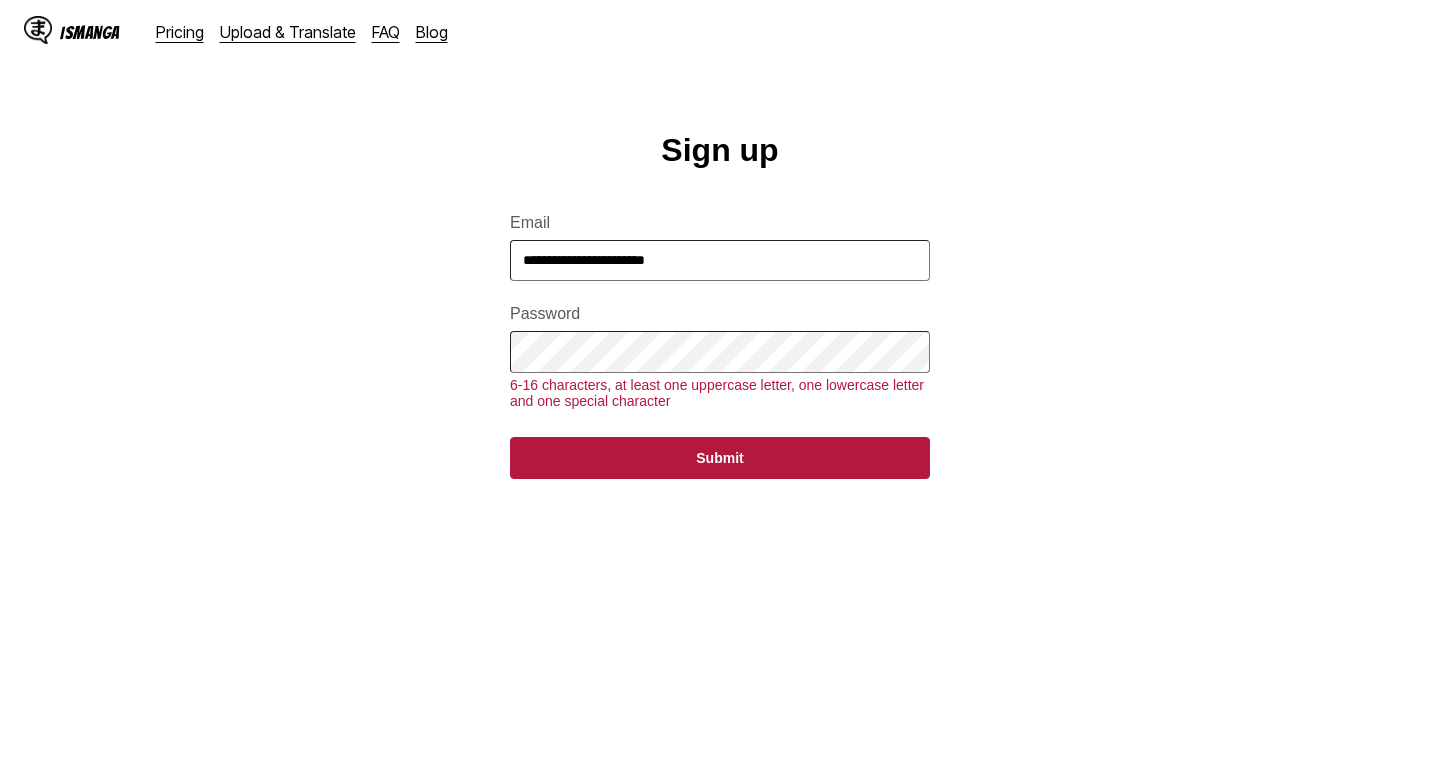 click on "**********" at bounding box center (720, 482) 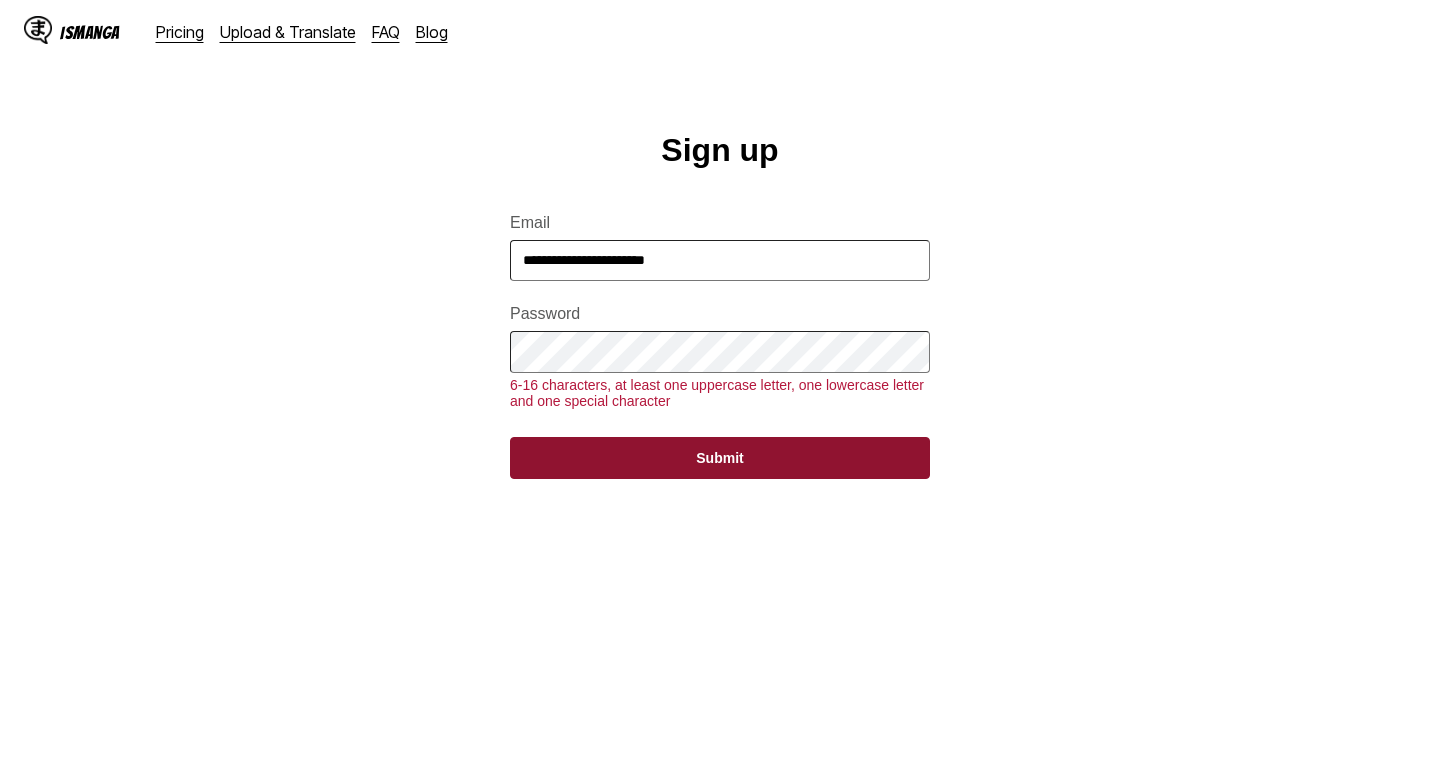 click on "Submit" at bounding box center [720, 458] 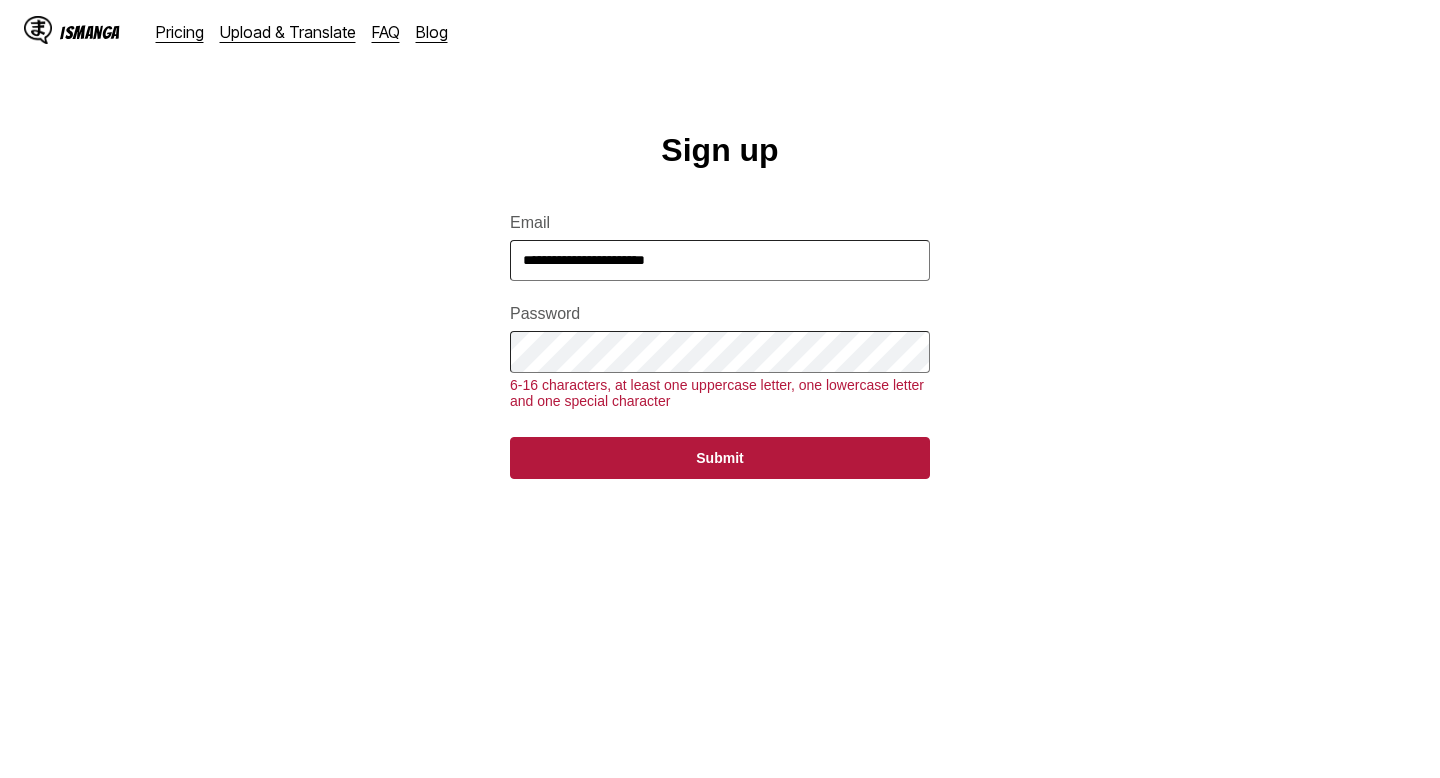 click on "**********" at bounding box center [720, 482] 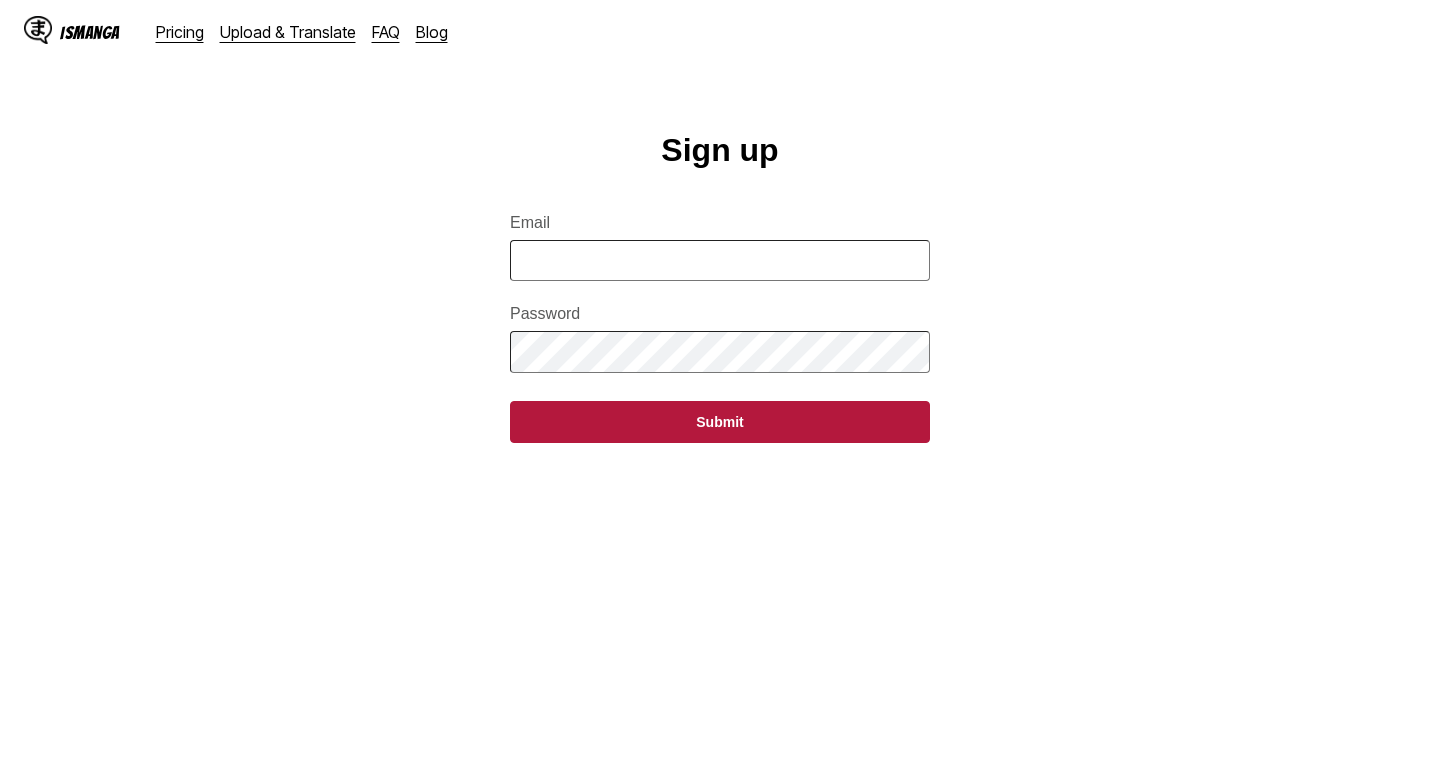 scroll, scrollTop: 0, scrollLeft: 0, axis: both 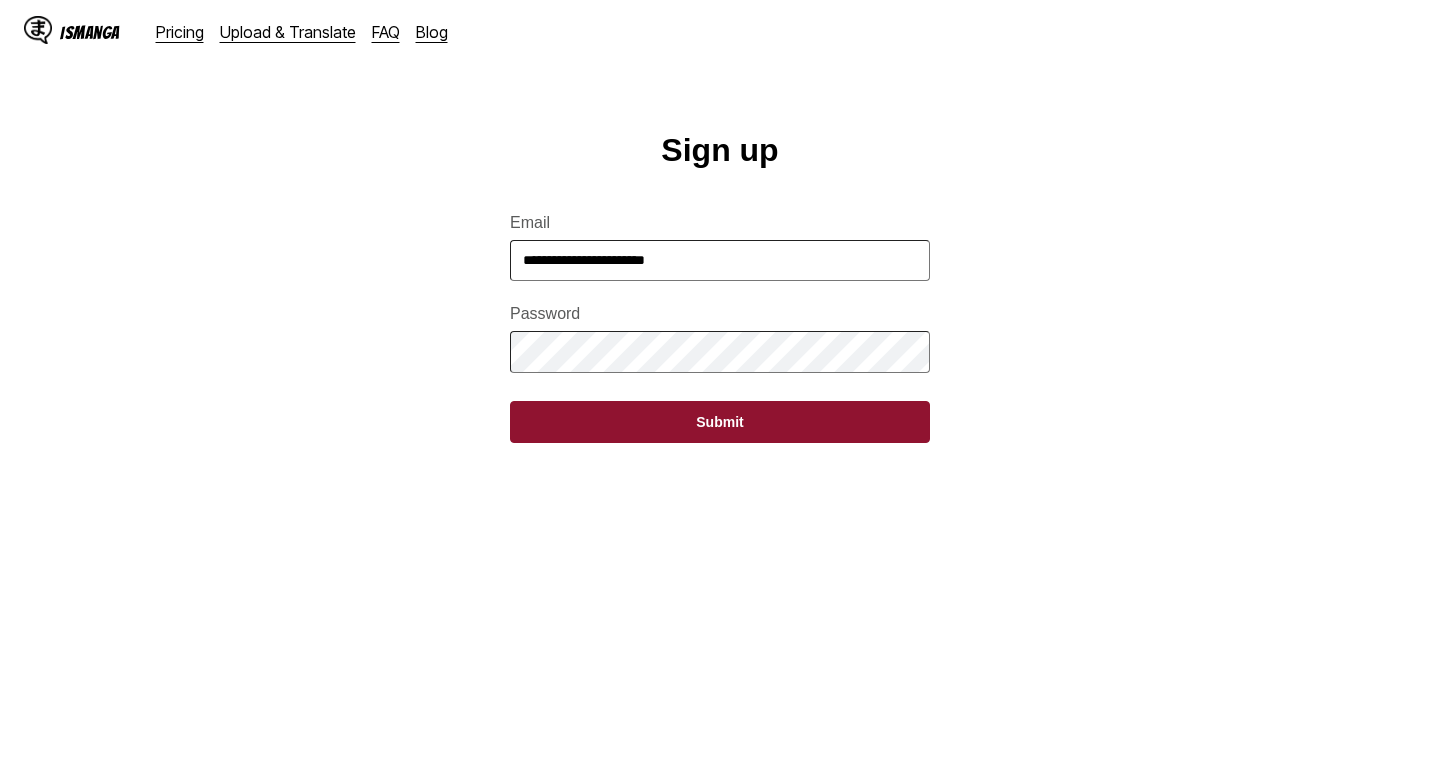 click on "Submit" at bounding box center [720, 422] 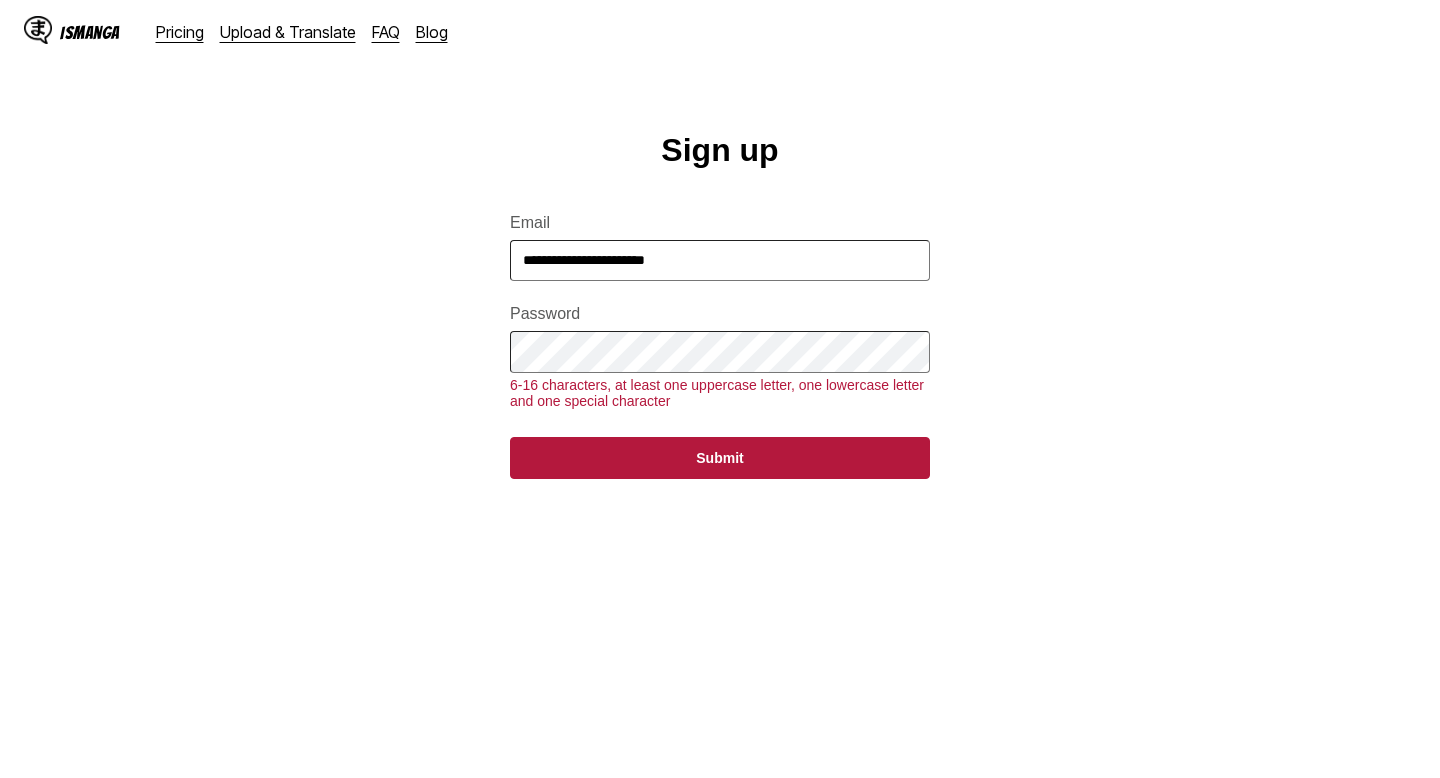 click on "**********" at bounding box center (720, 482) 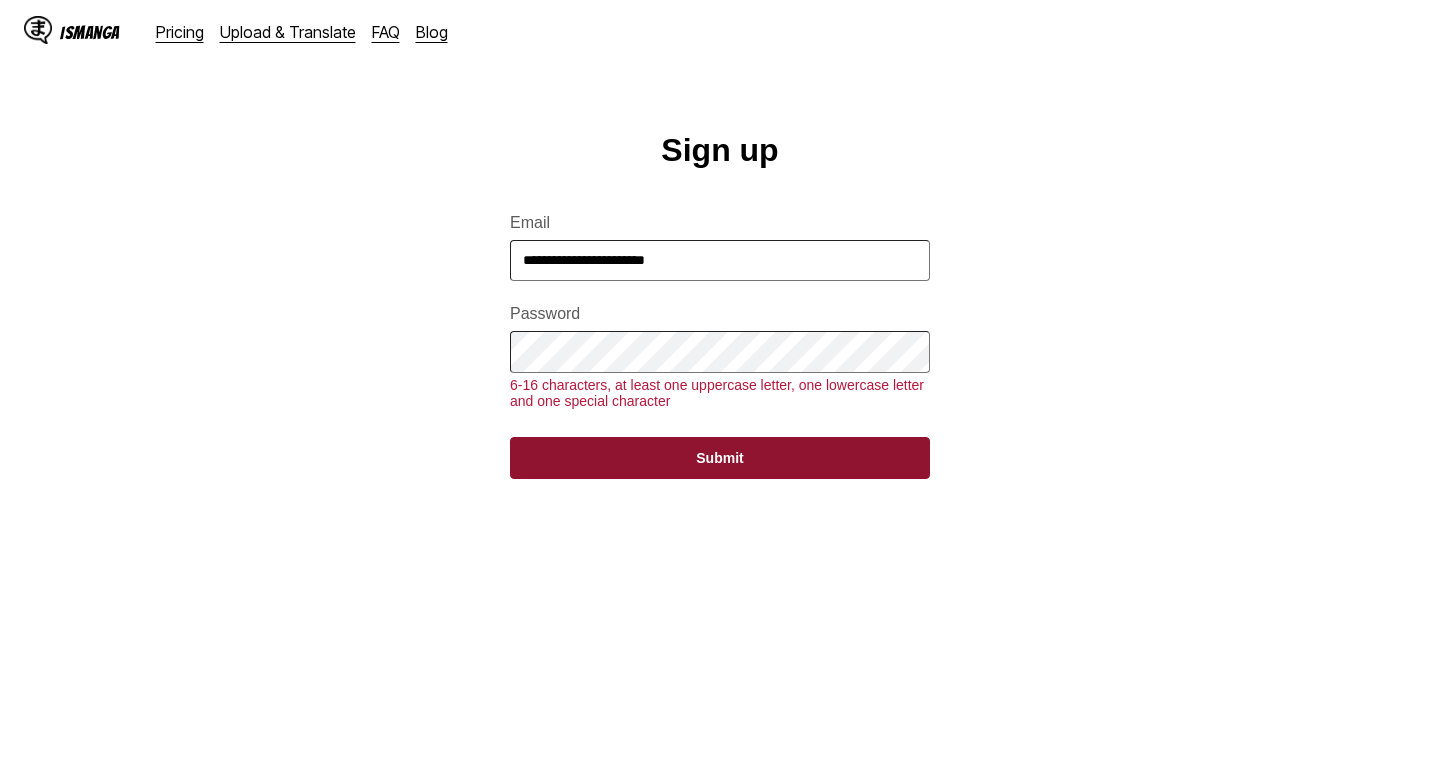 click on "Submit" at bounding box center [720, 458] 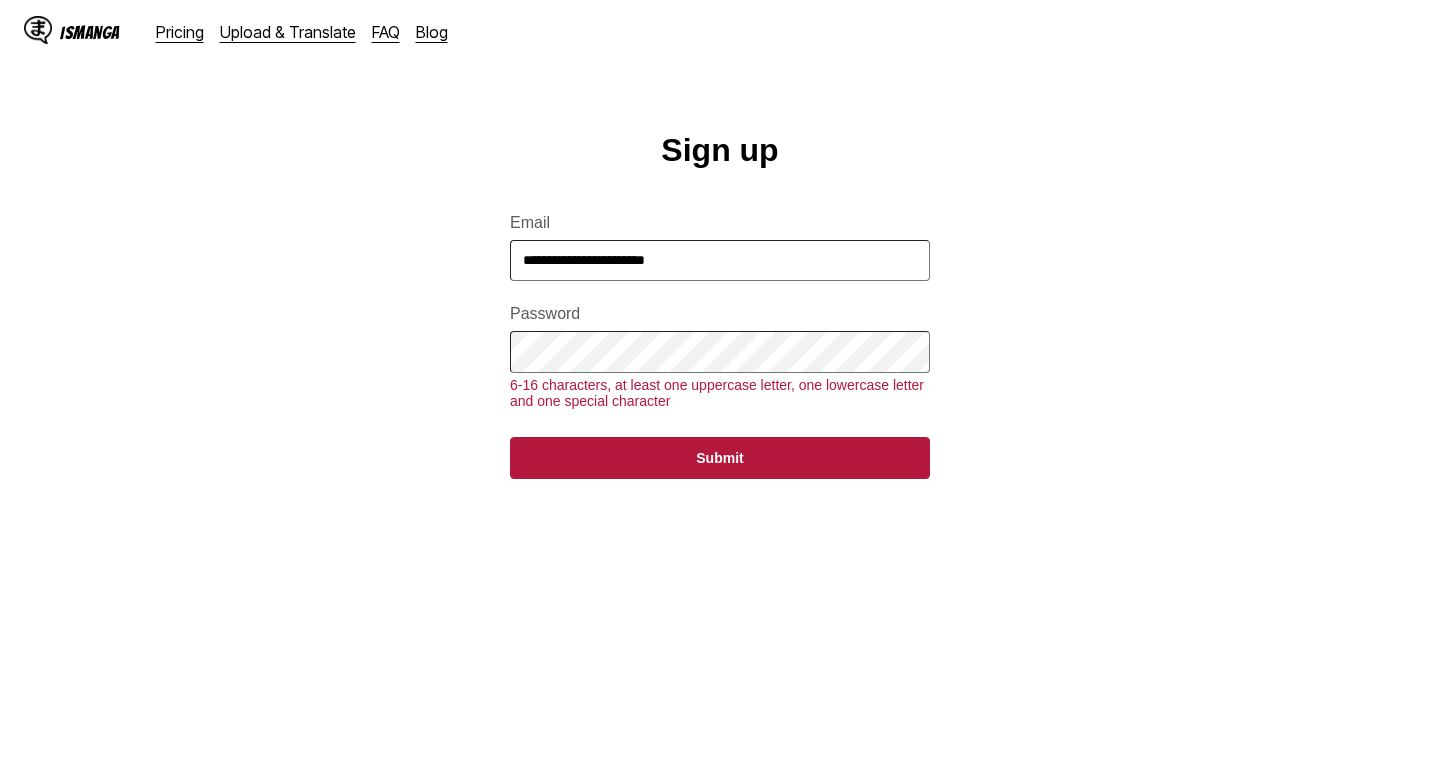click on "**********" at bounding box center [720, 482] 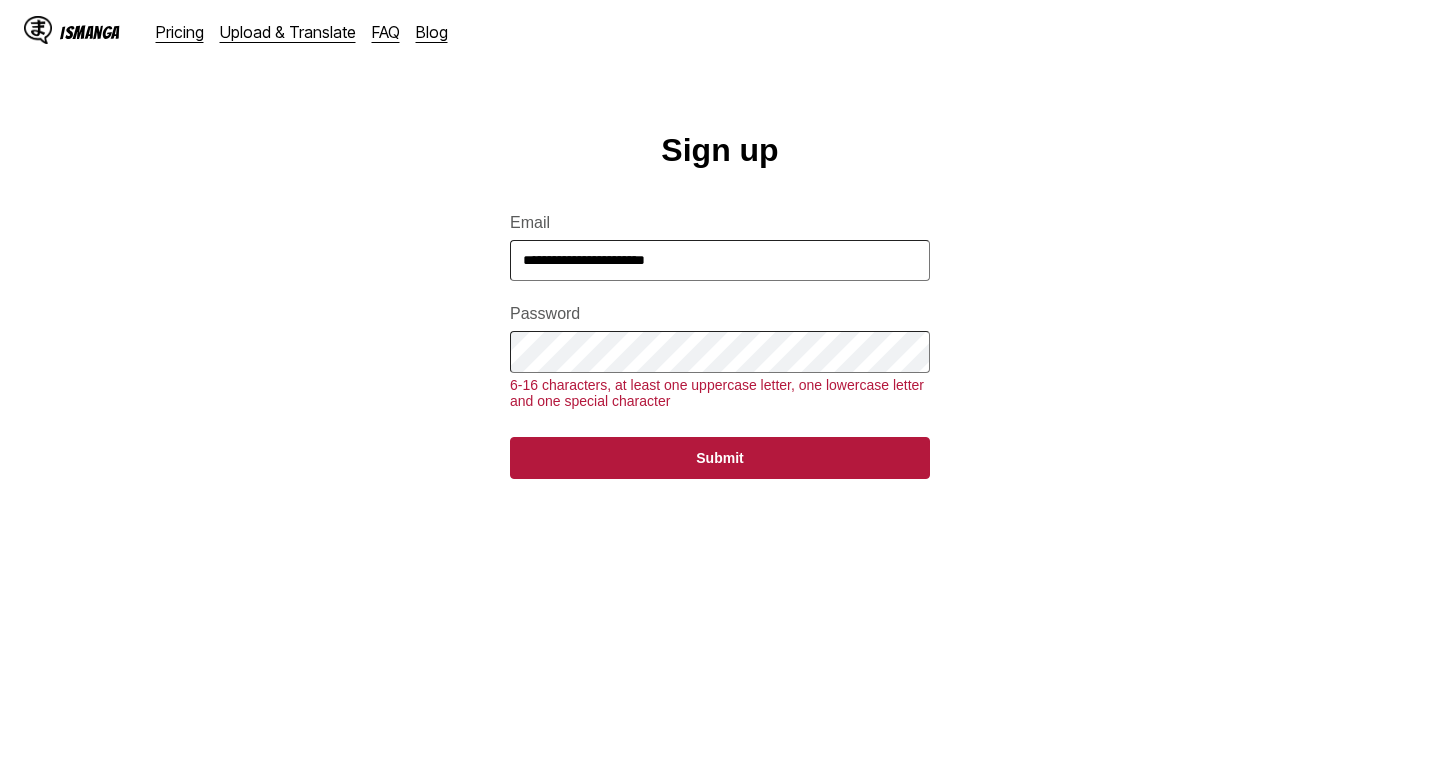 click on "Submit" at bounding box center (720, 458) 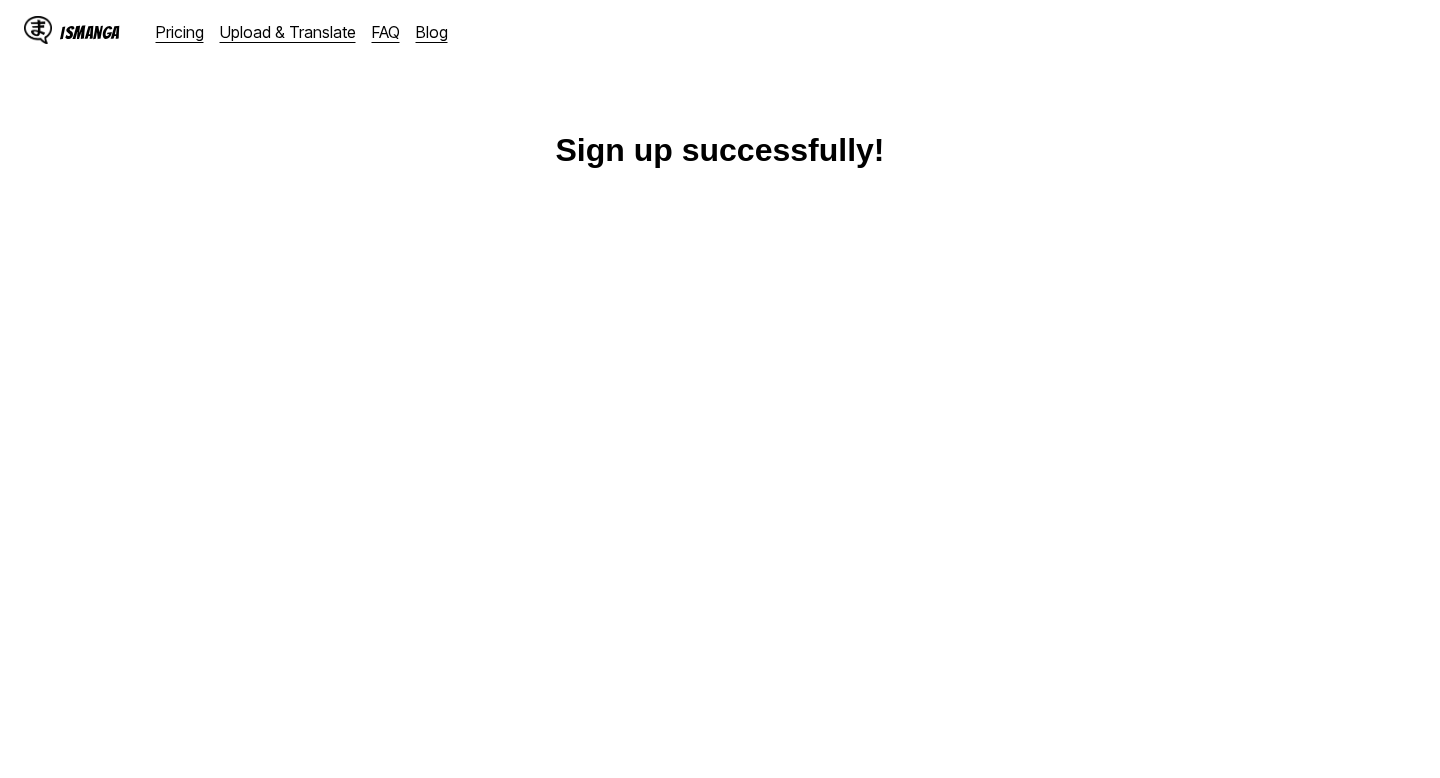 click on "Sign up successfully!" at bounding box center [720, 482] 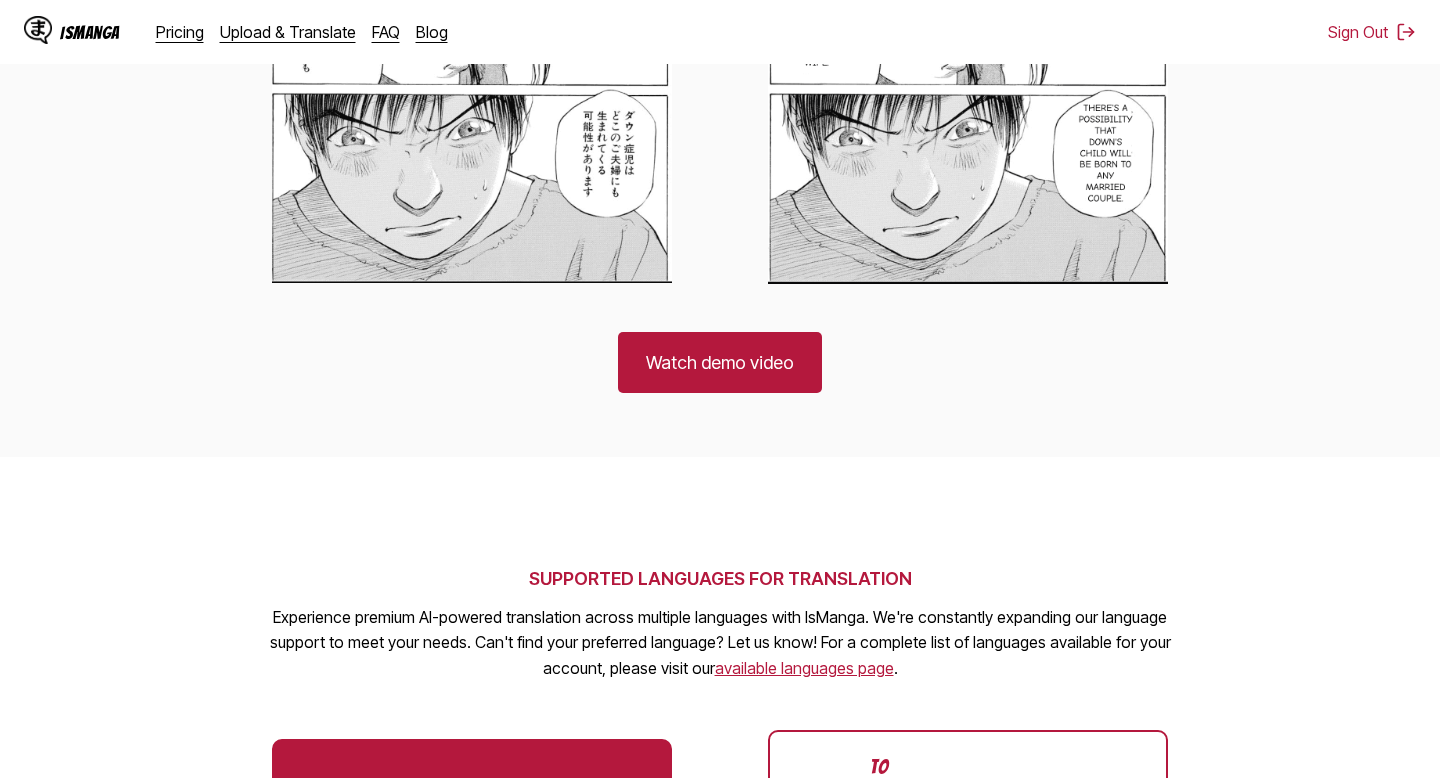 scroll, scrollTop: 1467, scrollLeft: 0, axis: vertical 